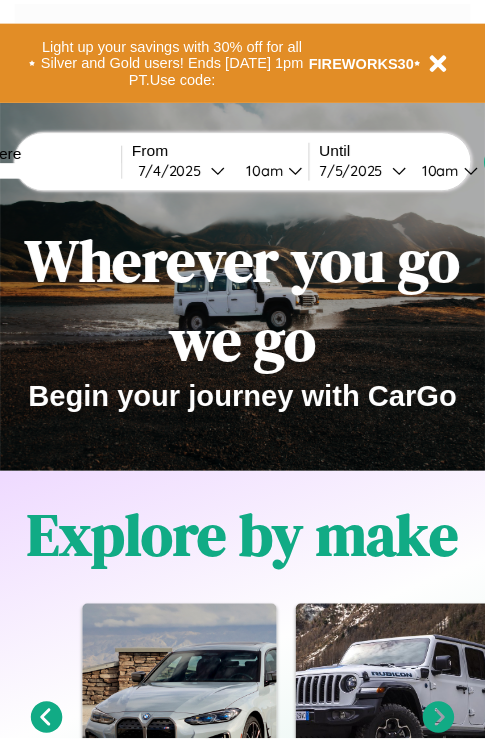 scroll, scrollTop: 0, scrollLeft: 0, axis: both 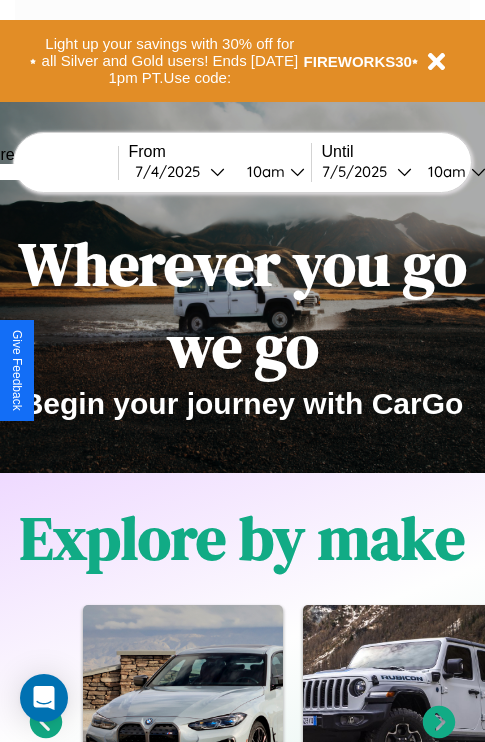 click at bounding box center [43, 172] 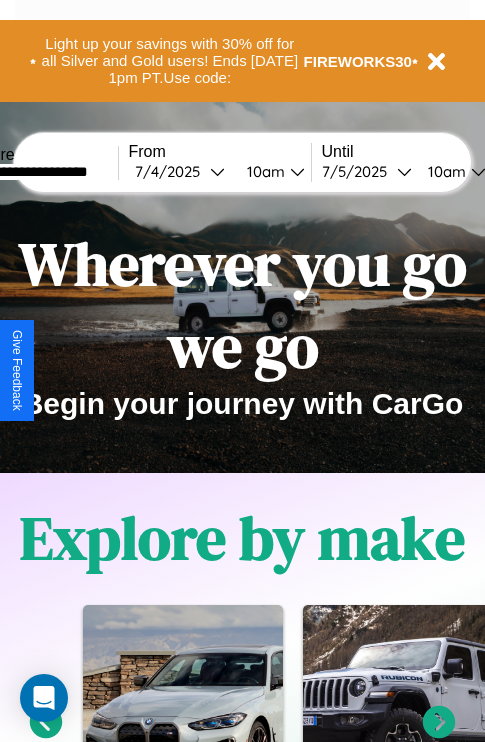 type on "**********" 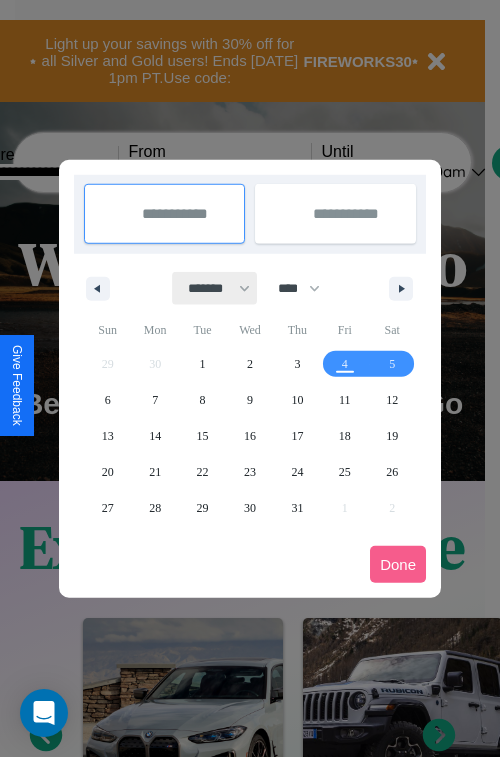 click on "******* ******** ***** ***** *** **** **** ****** ********* ******* ******** ********" at bounding box center (215, 288) 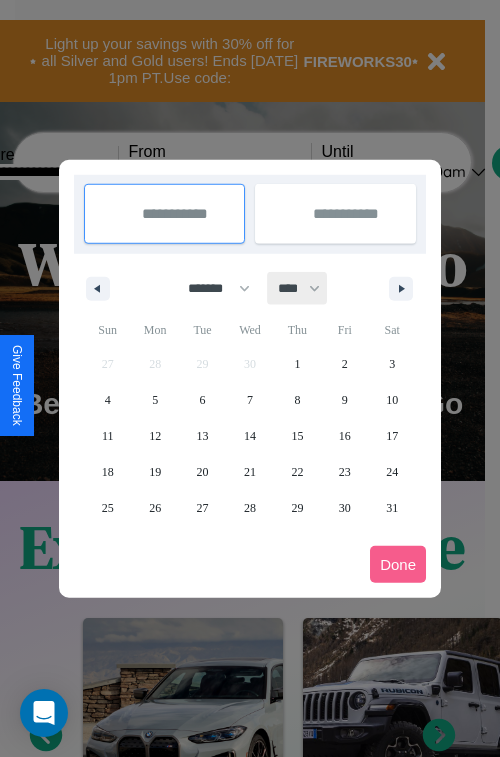 click on "**** **** **** **** **** **** **** **** **** **** **** **** **** **** **** **** **** **** **** **** **** **** **** **** **** **** **** **** **** **** **** **** **** **** **** **** **** **** **** **** **** **** **** **** **** **** **** **** **** **** **** **** **** **** **** **** **** **** **** **** **** **** **** **** **** **** **** **** **** **** **** **** **** **** **** **** **** **** **** **** **** **** **** **** **** **** **** **** **** **** **** **** **** **** **** **** **** **** **** **** **** **** **** **** **** **** **** **** **** **** **** **** **** **** **** **** **** **** **** **** ****" at bounding box center (298, 288) 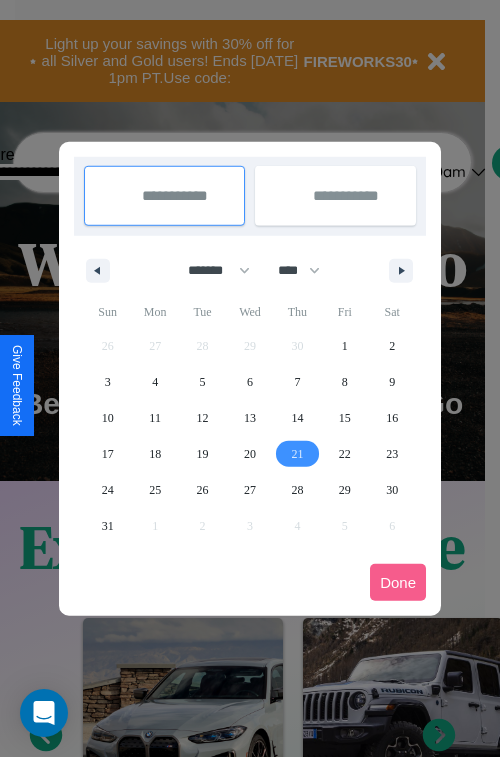 click on "21" at bounding box center [297, 454] 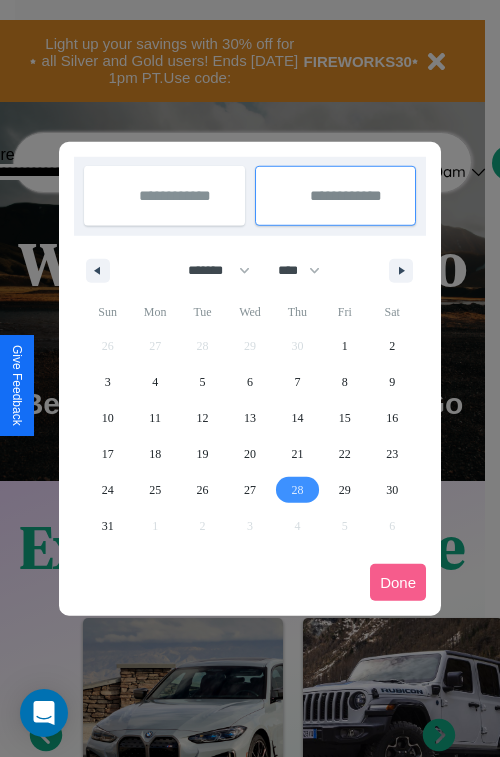 click on "28" at bounding box center [297, 490] 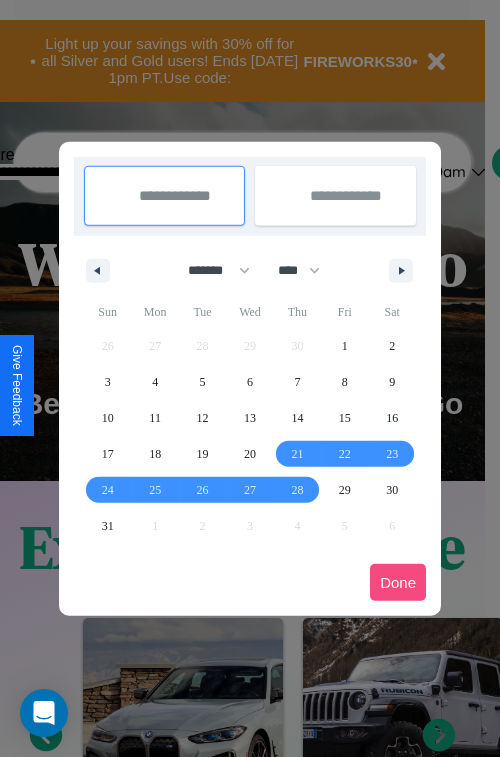 click on "Done" at bounding box center [398, 582] 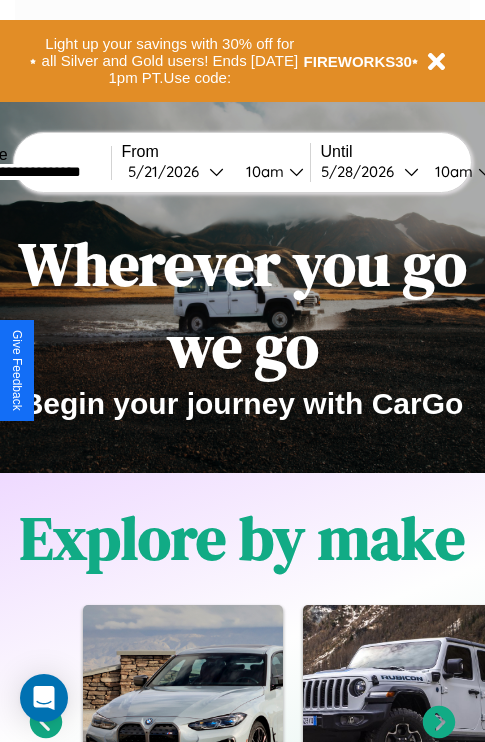scroll, scrollTop: 0, scrollLeft: 75, axis: horizontal 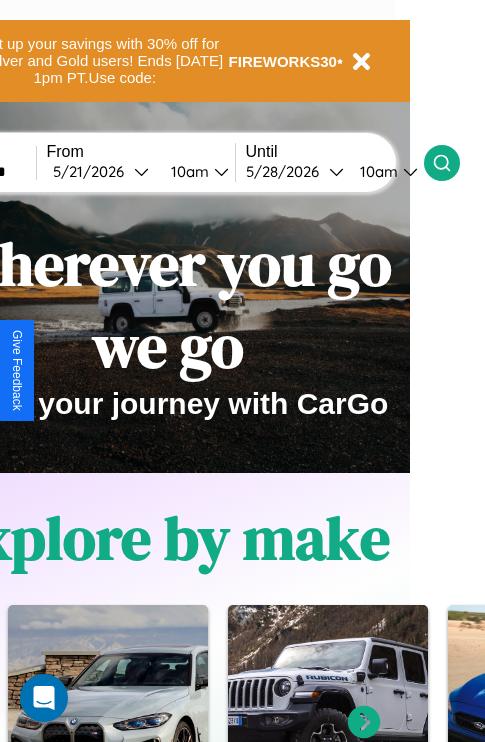click 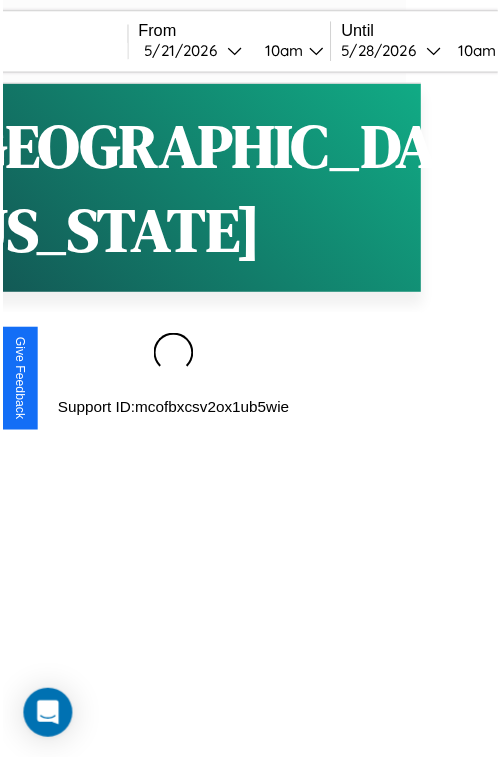 scroll, scrollTop: 0, scrollLeft: 0, axis: both 